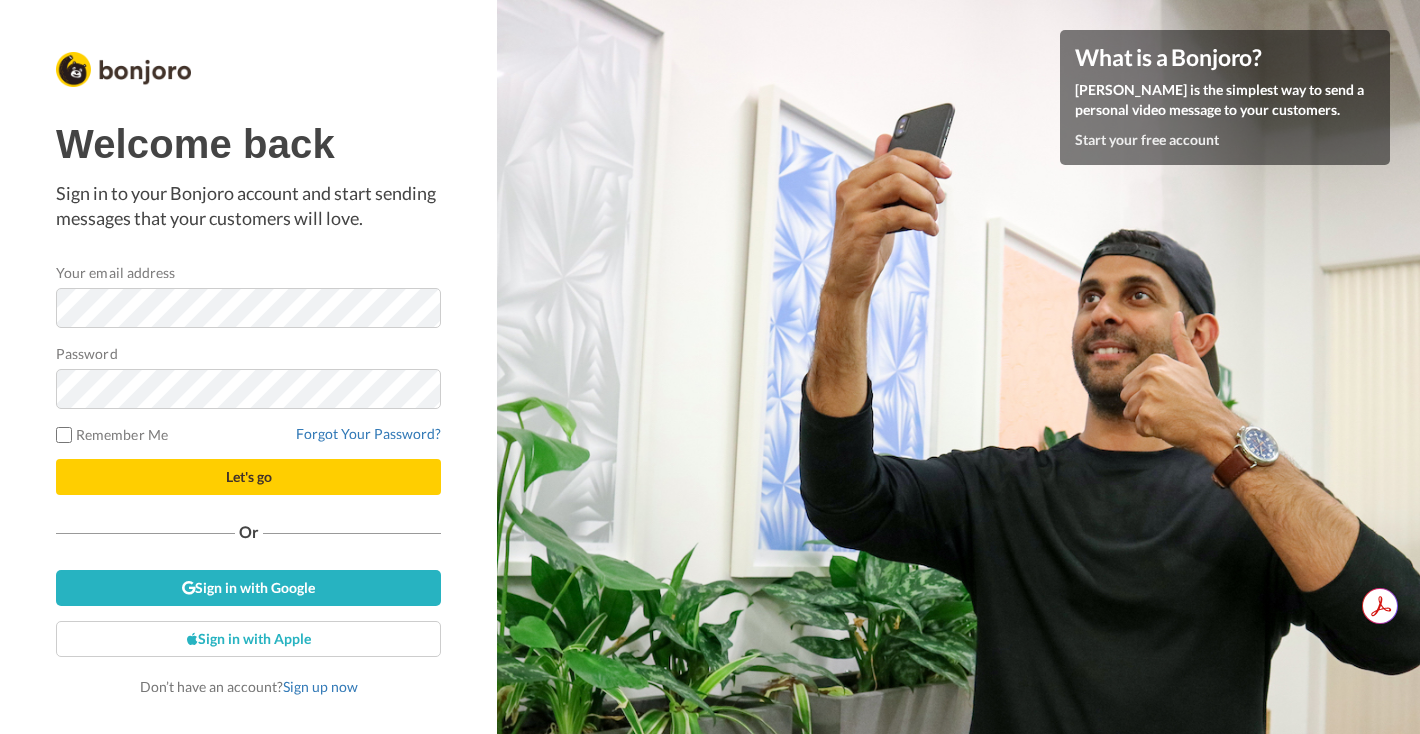 scroll, scrollTop: 0, scrollLeft: 0, axis: both 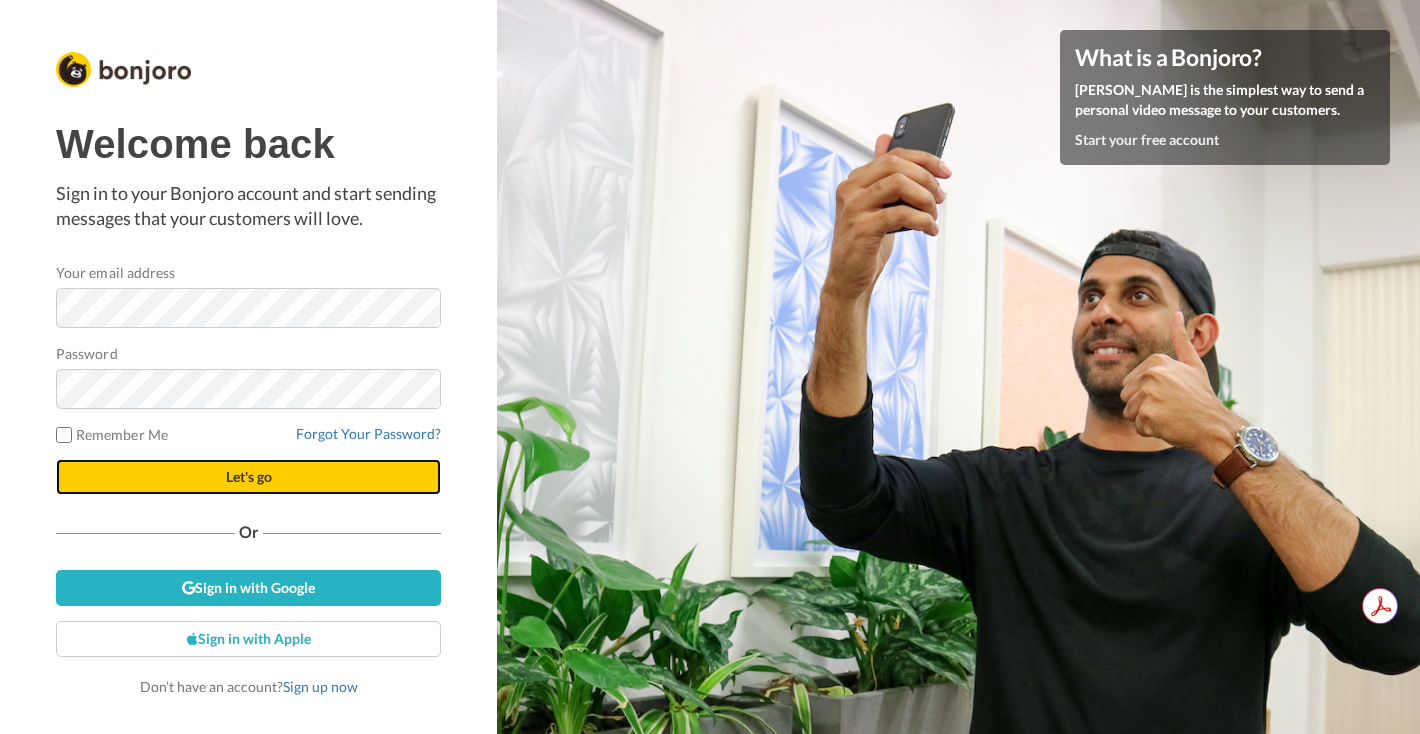 click on "Let's go" at bounding box center [248, 477] 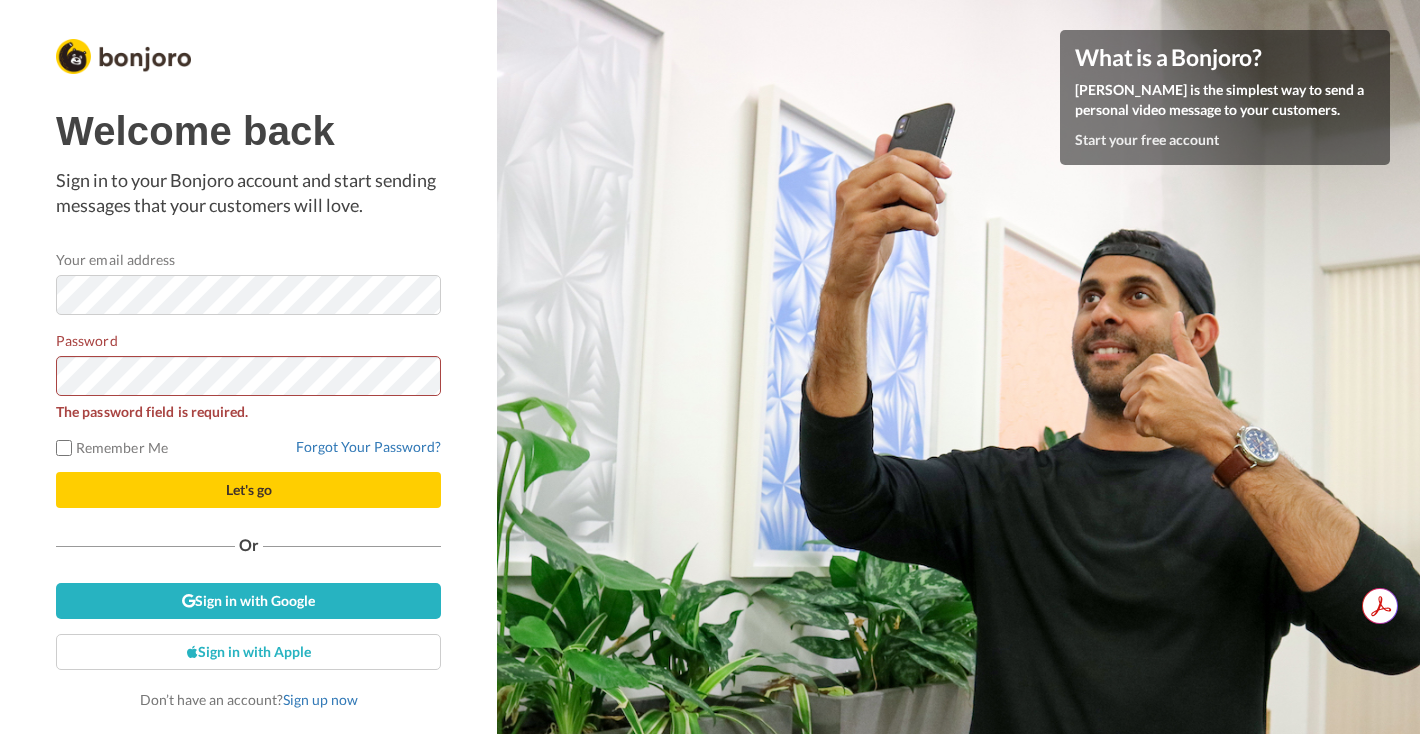 scroll, scrollTop: 0, scrollLeft: 0, axis: both 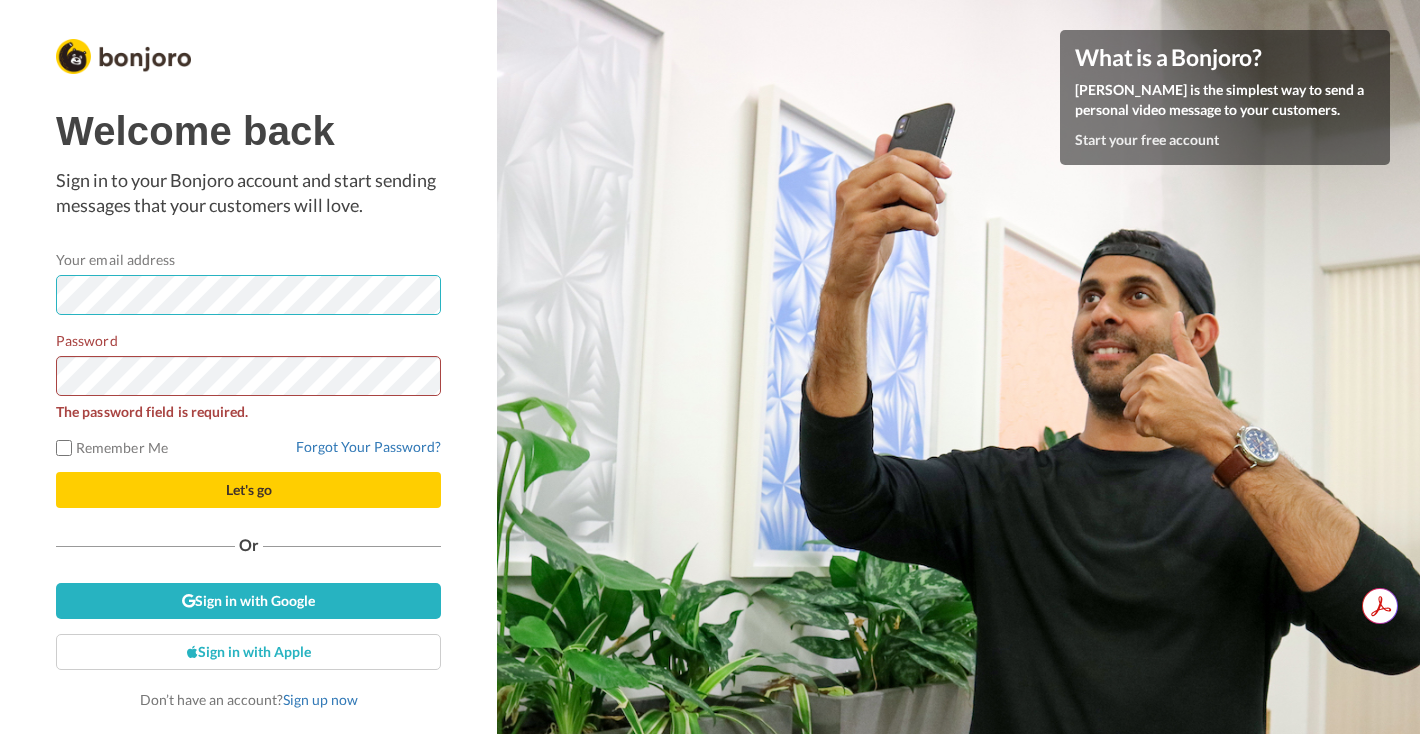 click on "Welcome back
Sign in to your Bonjoro account and start sending messages that your customers will love.
Your email address
Password
The password field is required.
Remember Me
Forgot Your Password?
Let's go
Or" at bounding box center [248, 367] 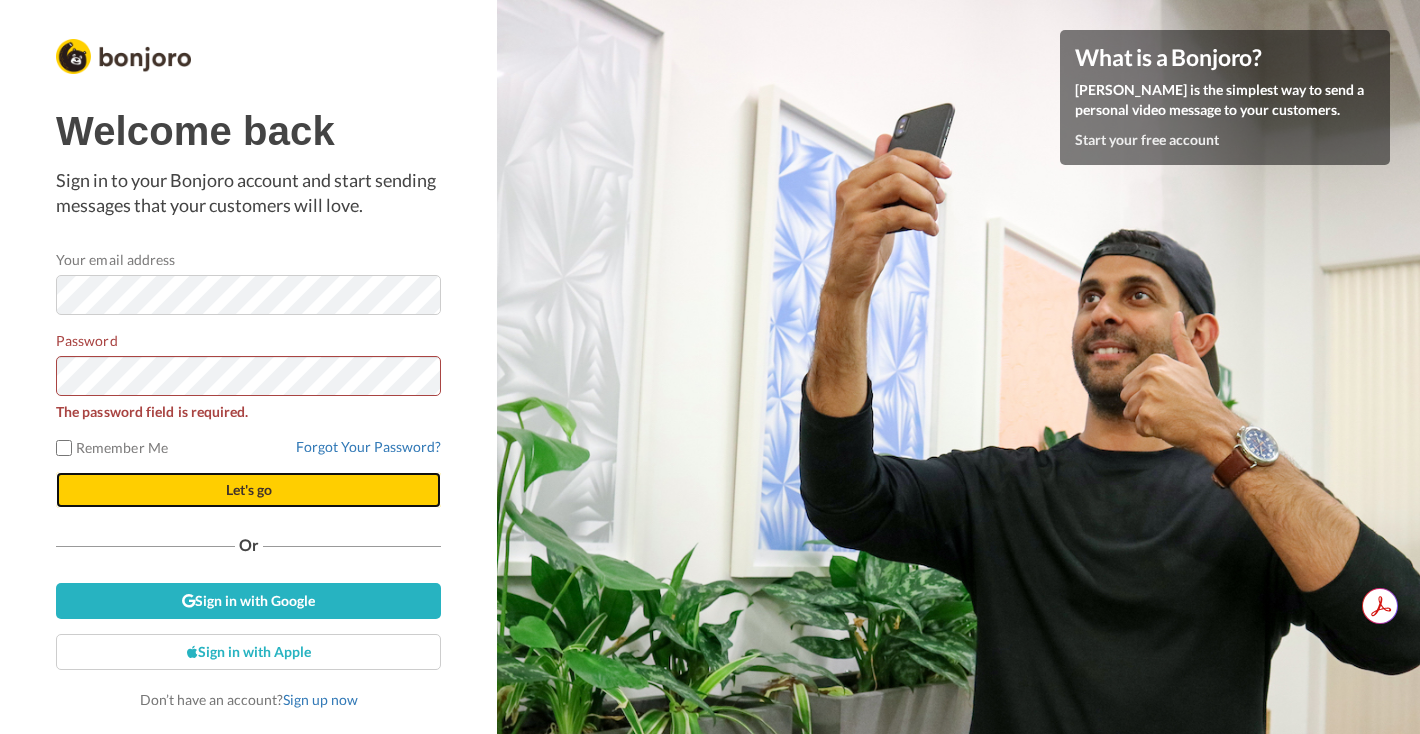 click on "Let's go" at bounding box center (248, 490) 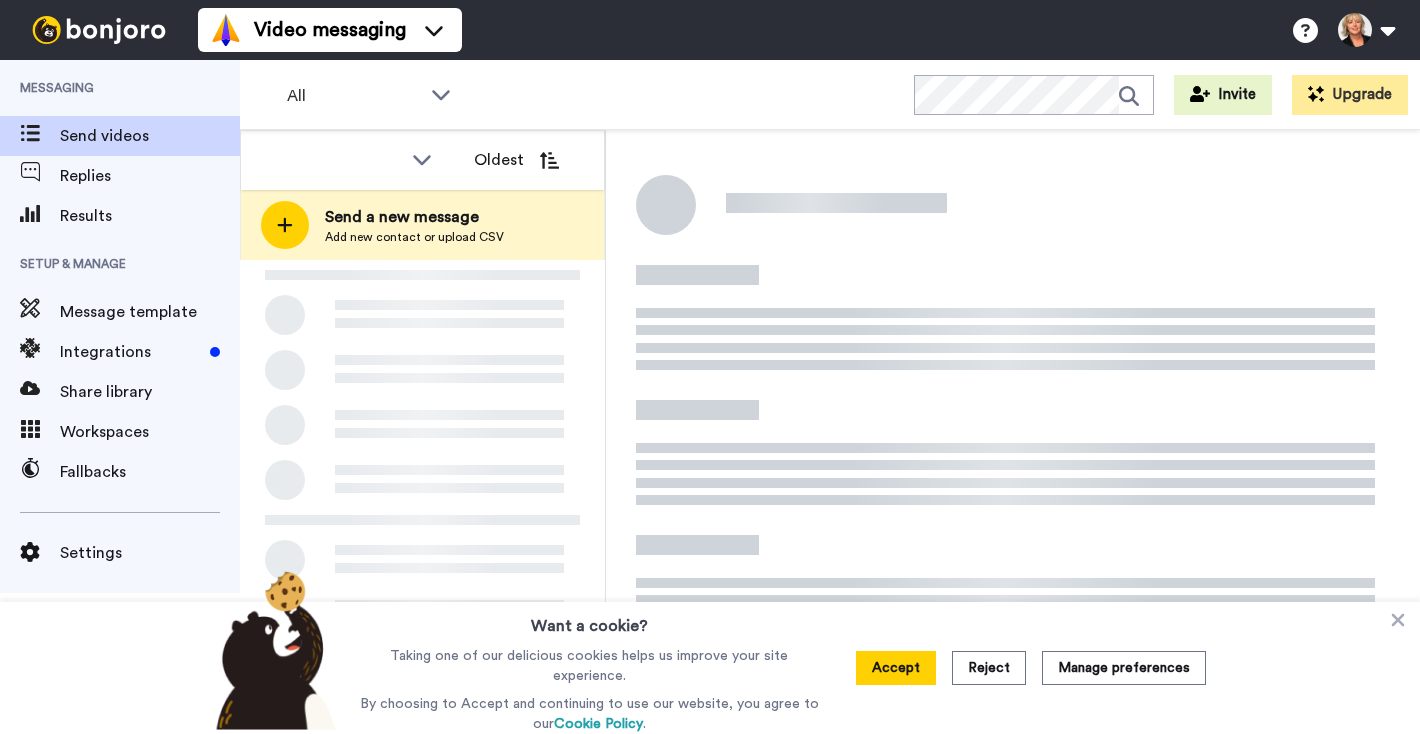 scroll, scrollTop: 0, scrollLeft: 0, axis: both 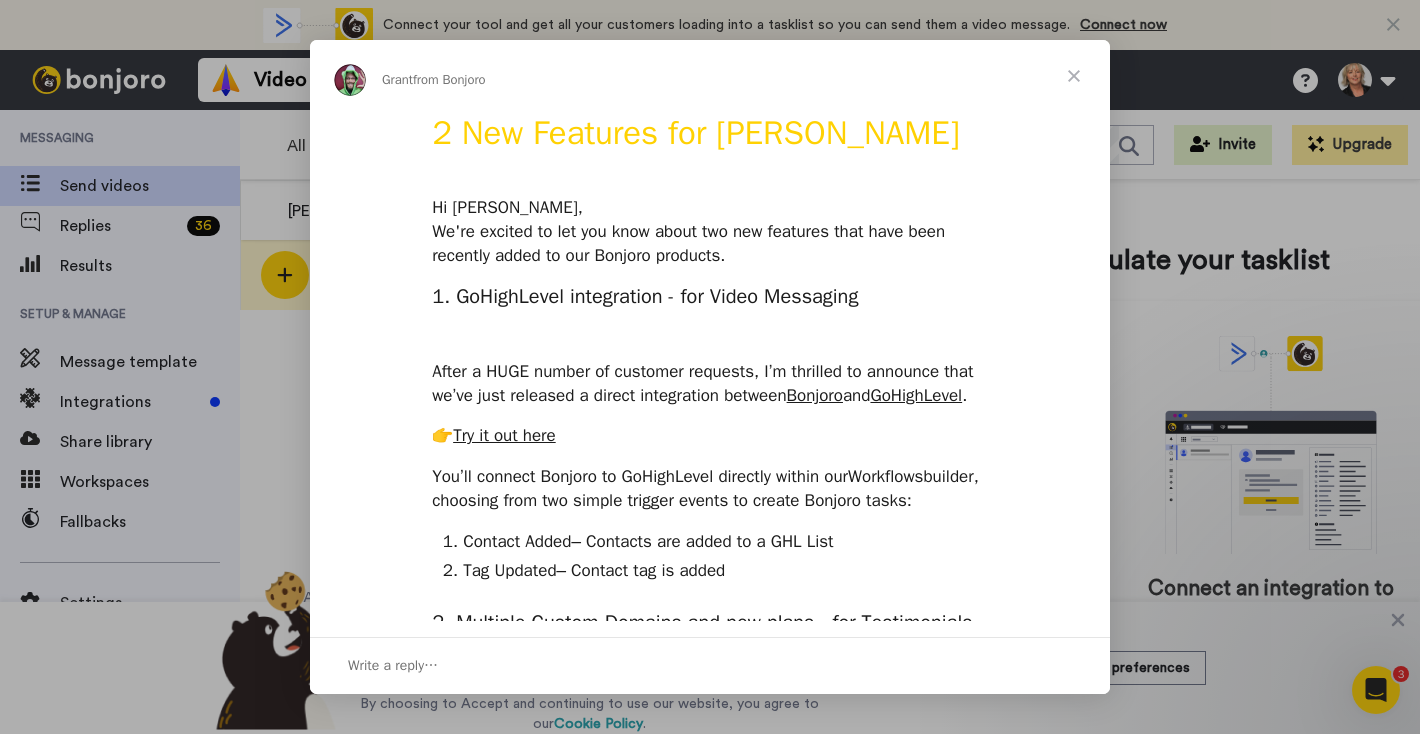 click at bounding box center [1074, 76] 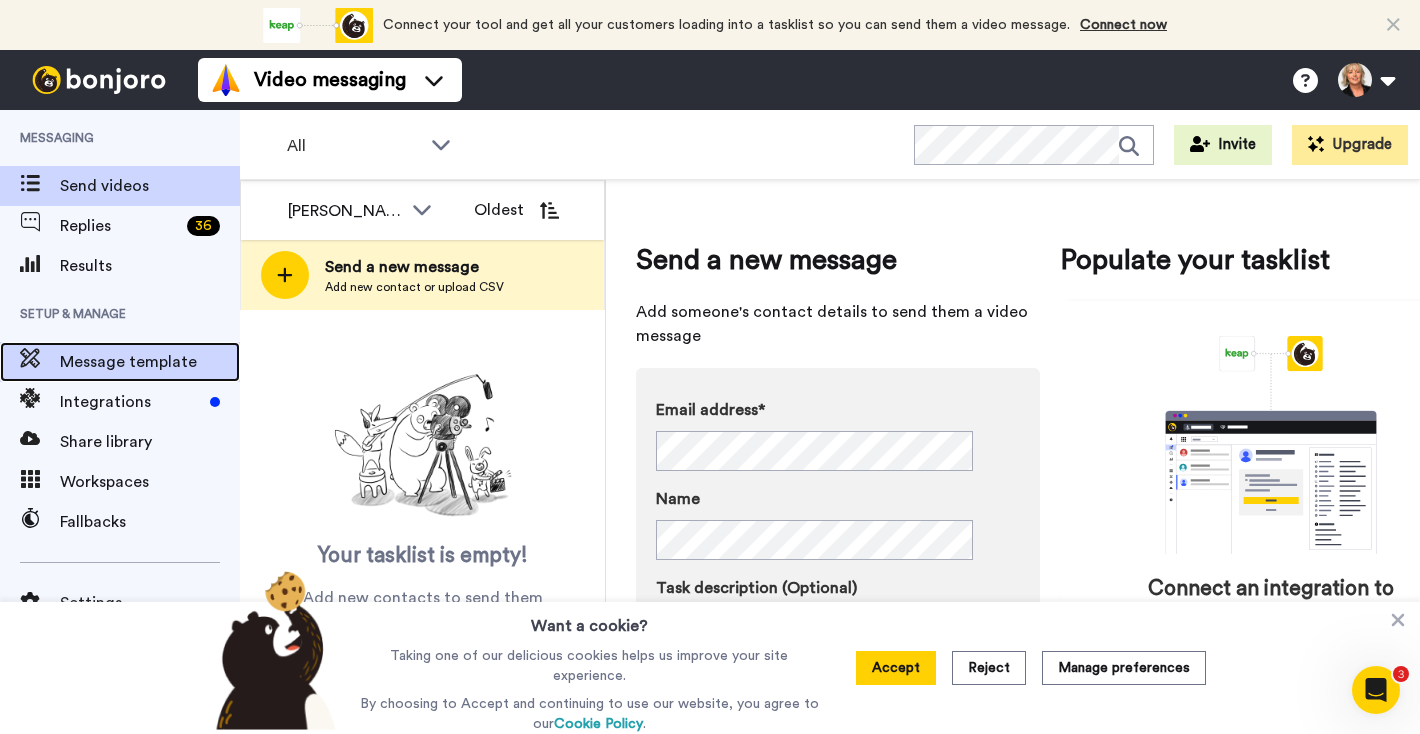 click on "Message template" at bounding box center (150, 362) 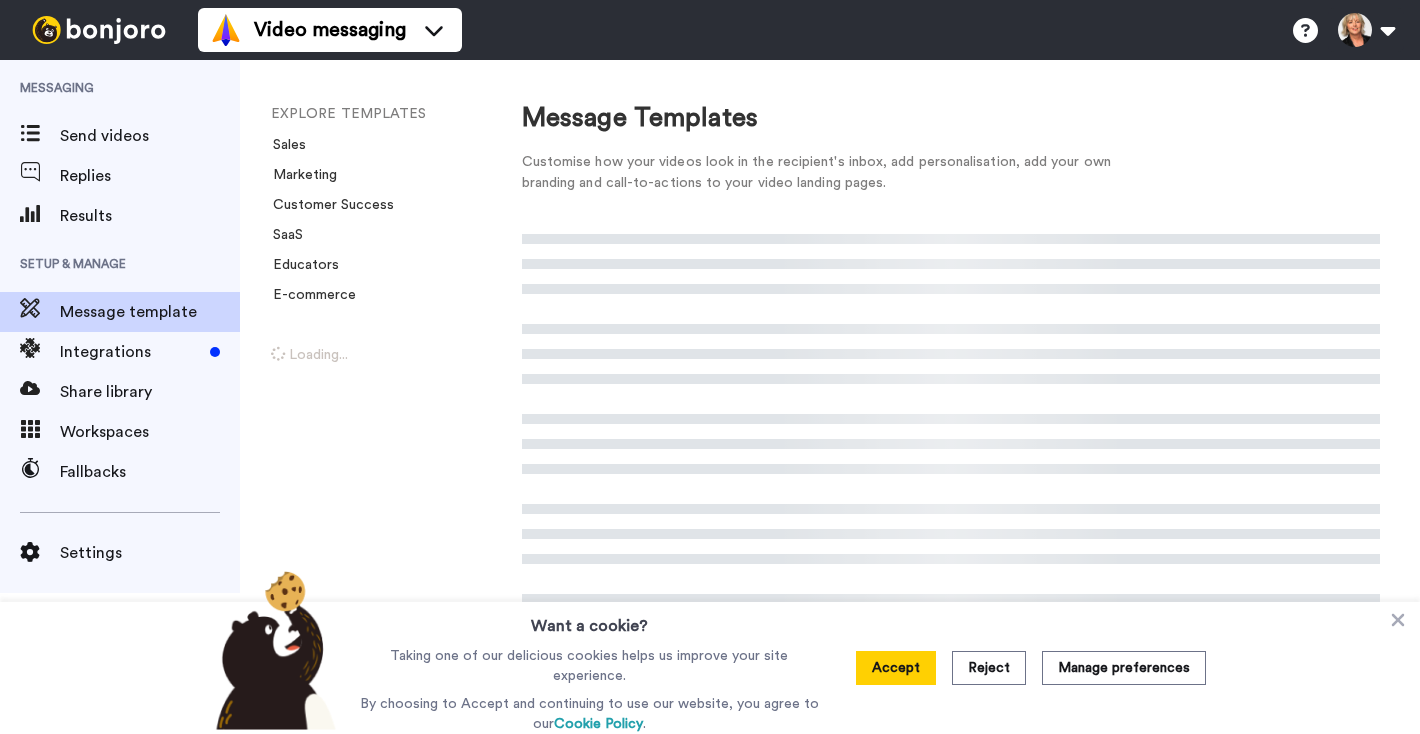 scroll, scrollTop: 0, scrollLeft: 0, axis: both 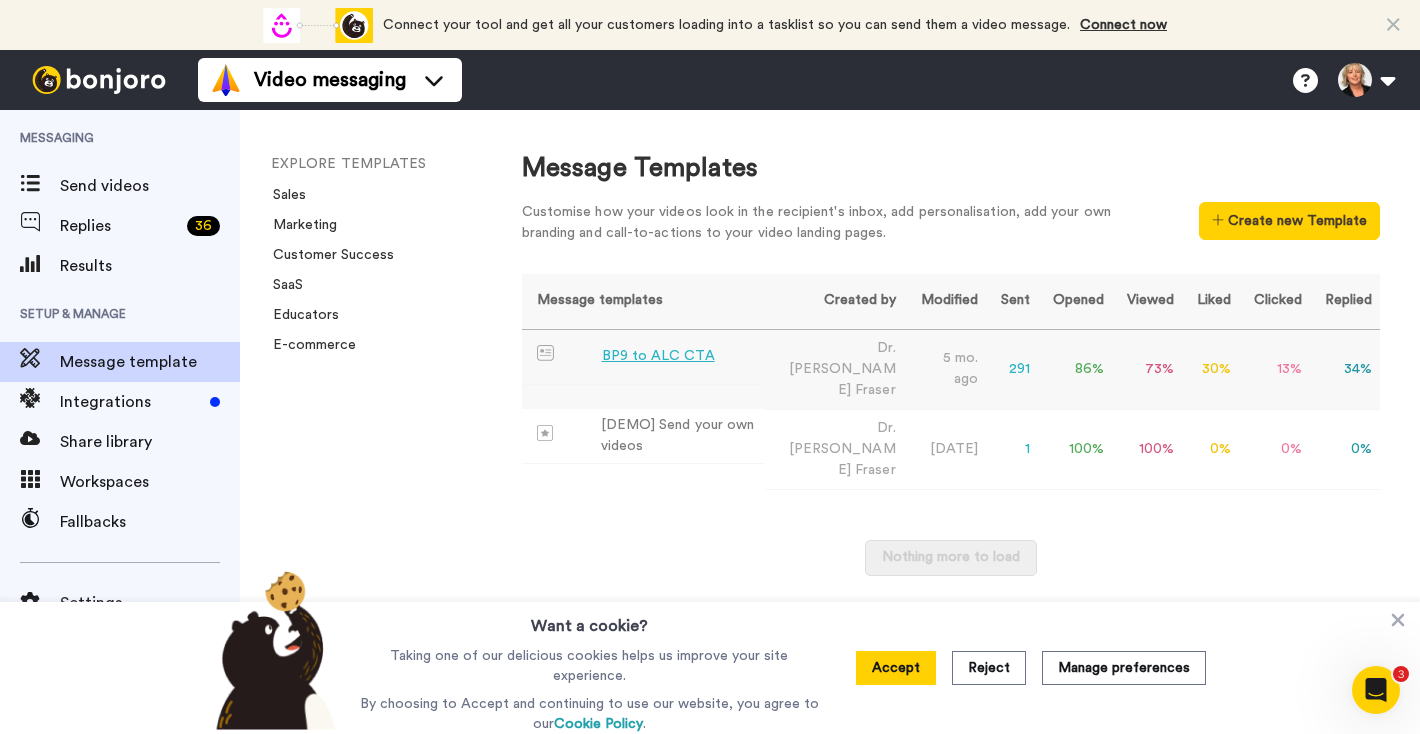 click on "BP9  to ALC CTA" at bounding box center [658, 356] 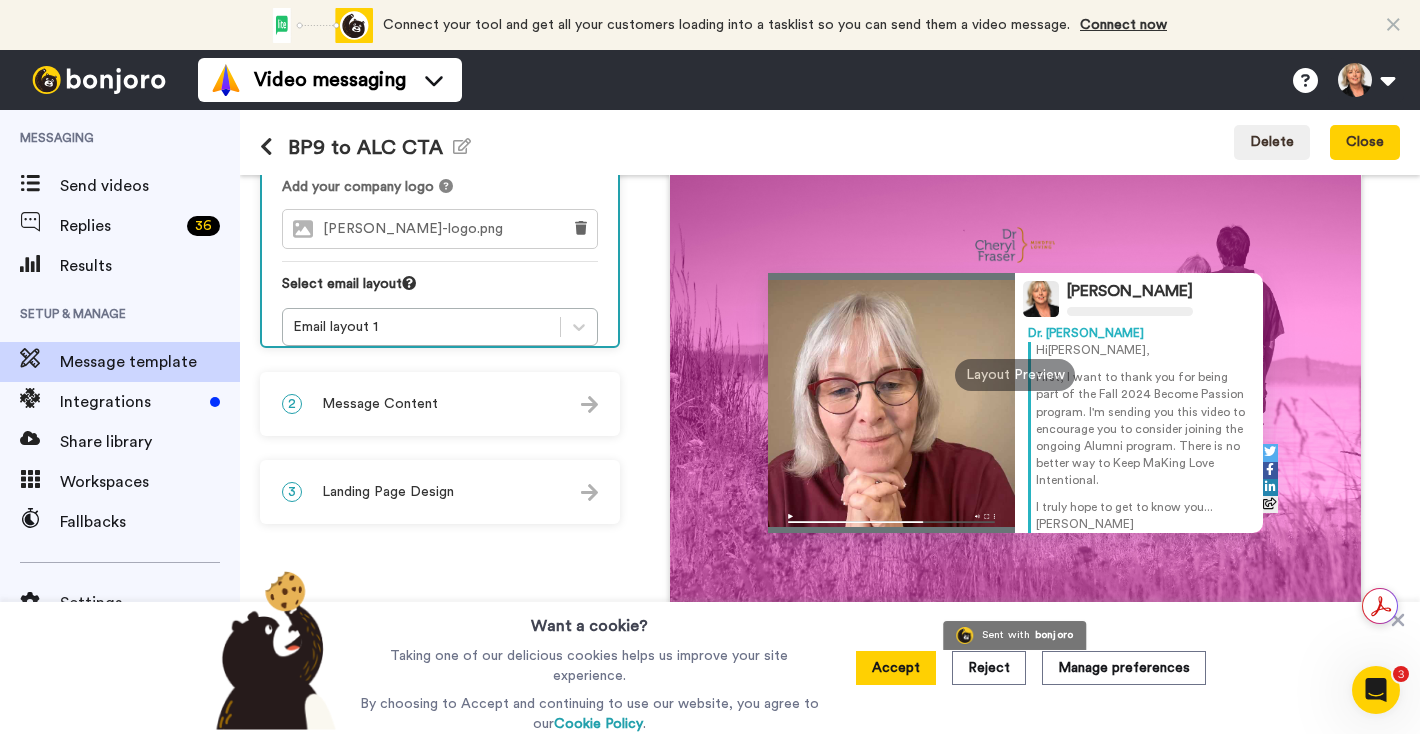 scroll, scrollTop: 213, scrollLeft: 0, axis: vertical 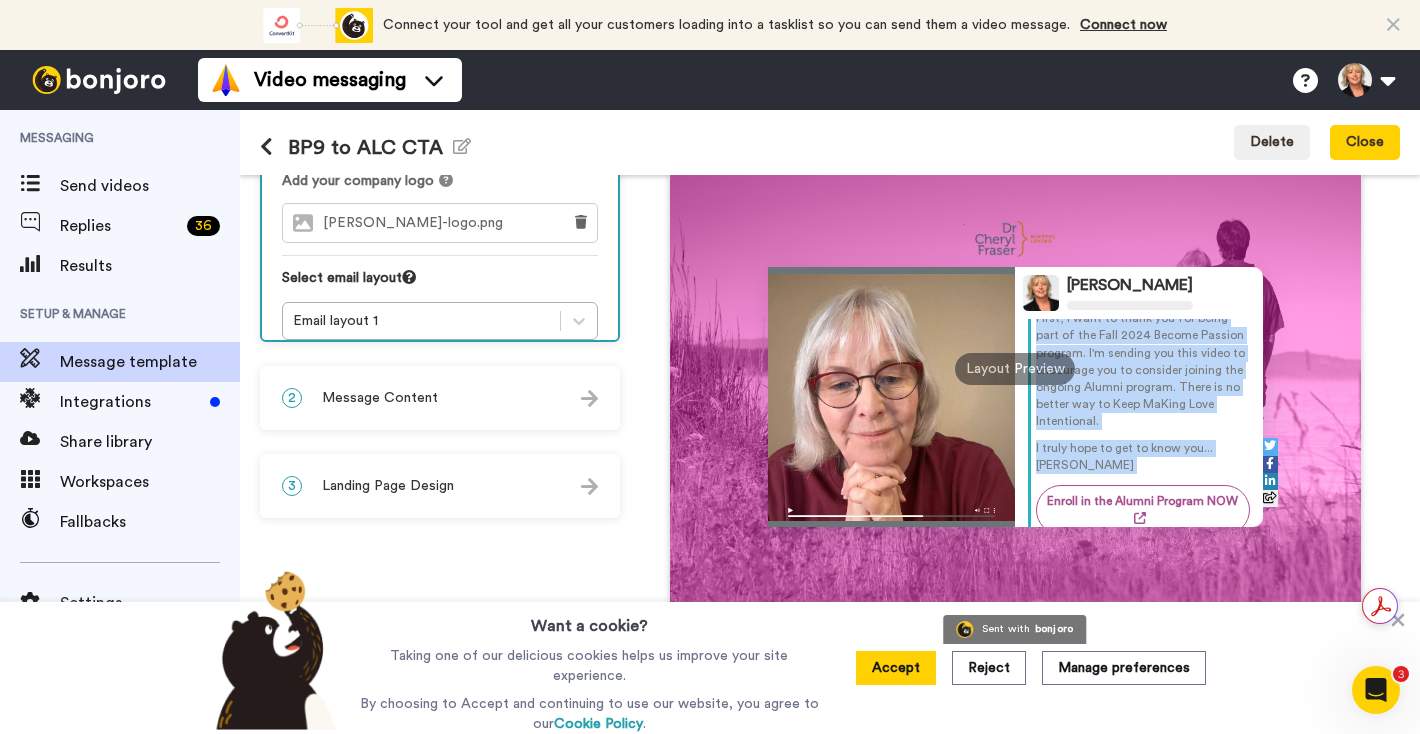 drag, startPoint x: 1036, startPoint y: 344, endPoint x: 1235, endPoint y: 532, distance: 273.76083 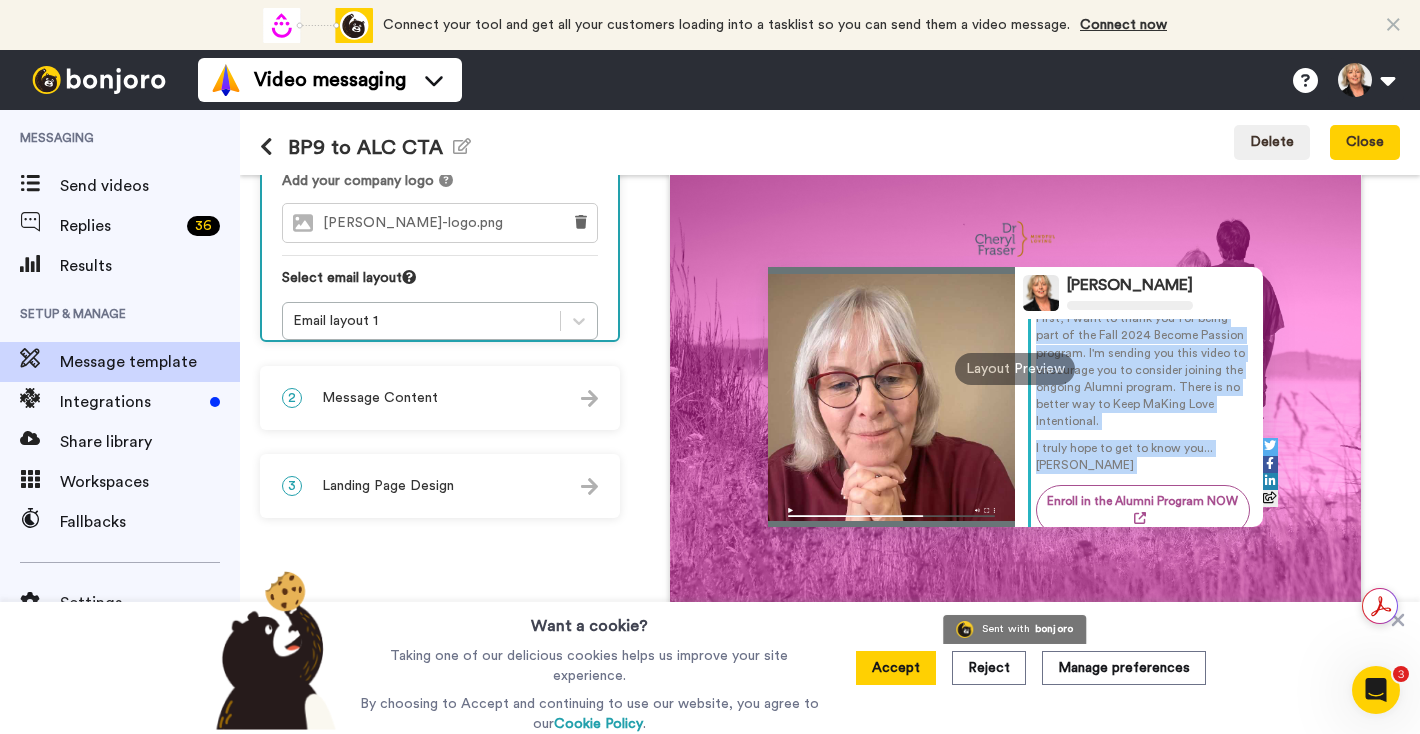 copy on "Hi  Tom , First, I want to thank you for being part of the Fall 2024 Become Passion program. I'm sending you this video to encourage you to consider joining the ongoing Alumni program. There is no better way to Keep MaKing Love Intentional.  I truly hope to get to know you...Cheryl Enroll in the Alumni Program NOW" 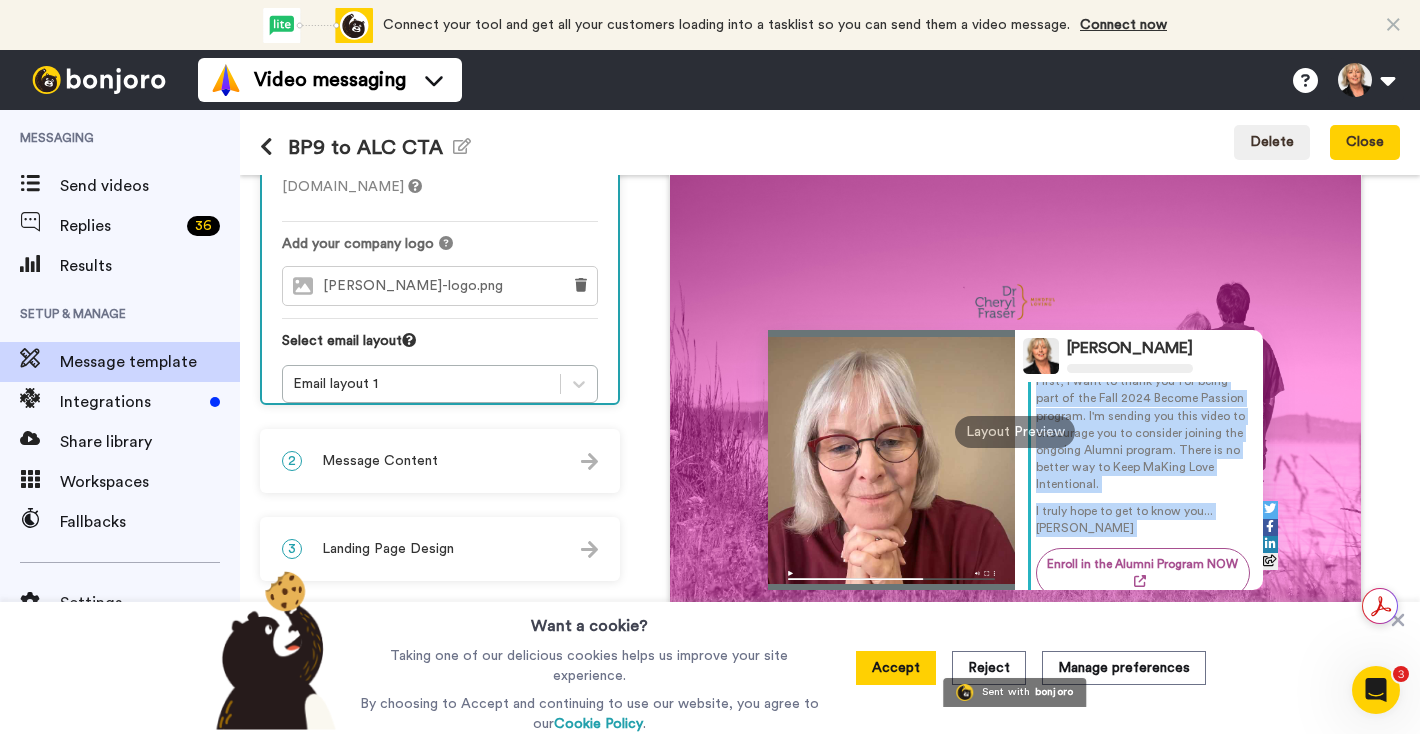 scroll, scrollTop: 213, scrollLeft: 0, axis: vertical 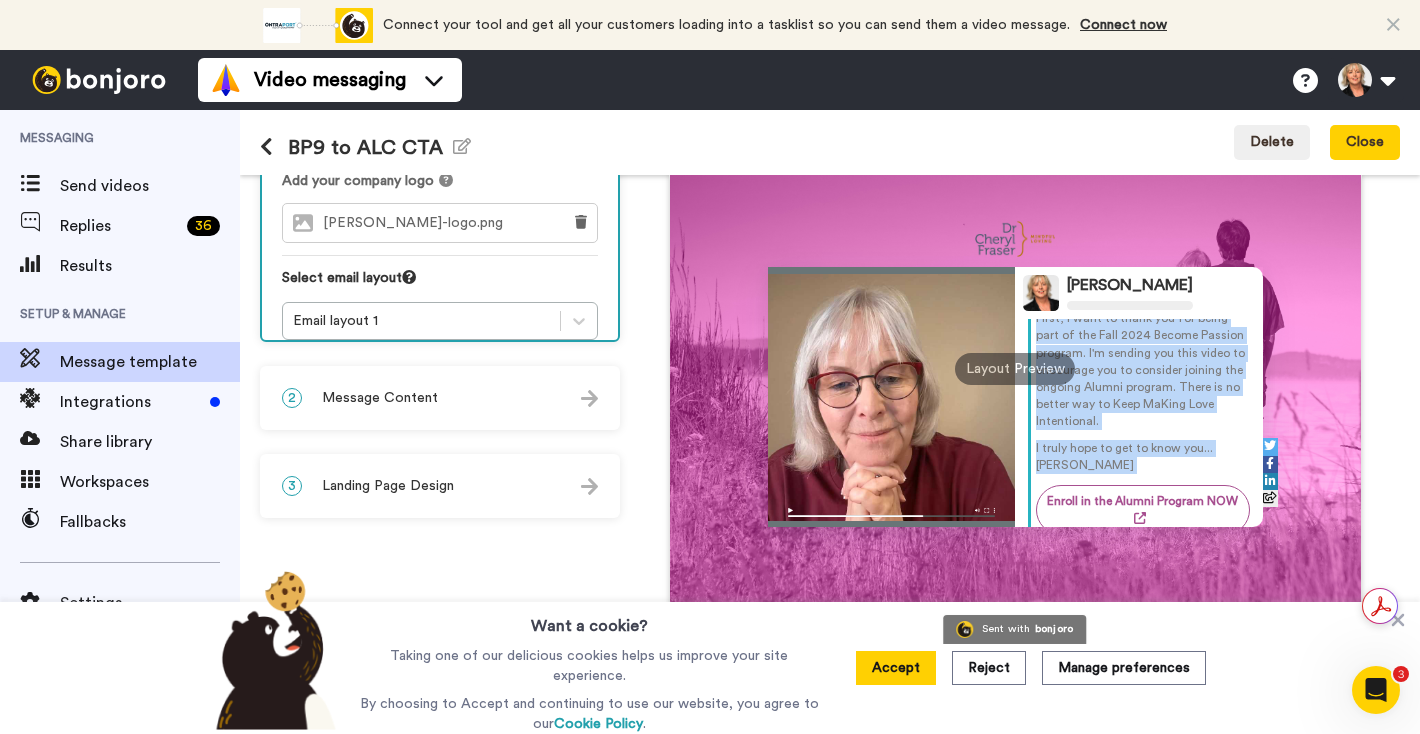 click at bounding box center (589, 398) 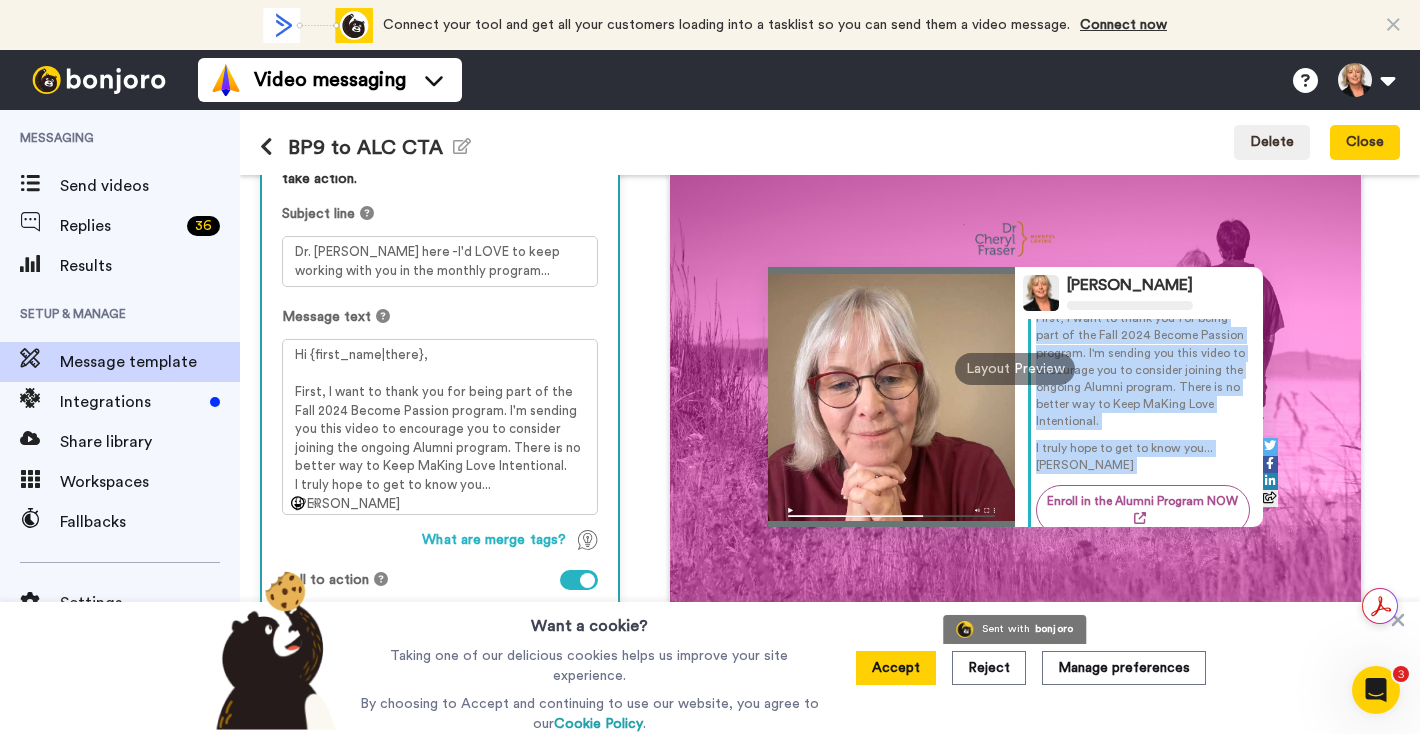 scroll, scrollTop: 262, scrollLeft: 0, axis: vertical 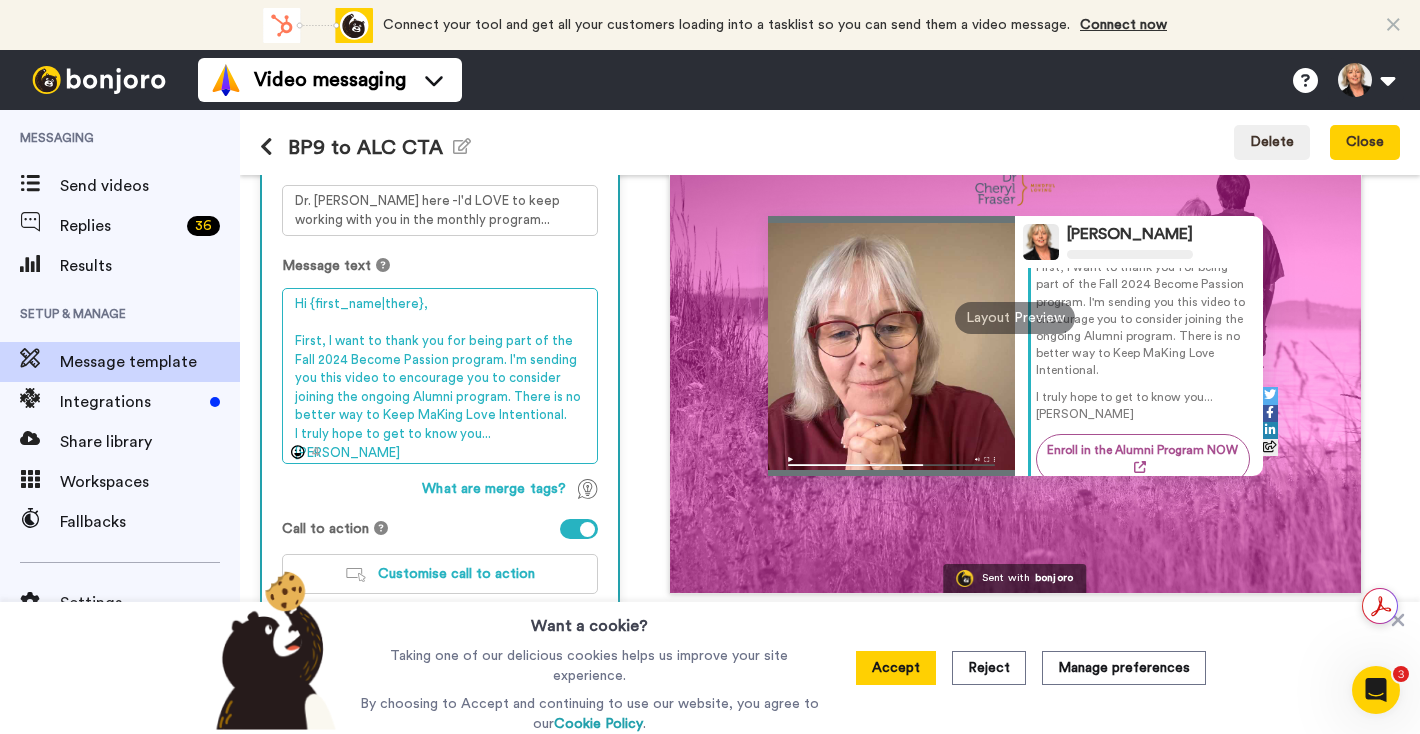 drag, startPoint x: 528, startPoint y: 437, endPoint x: 285, endPoint y: 340, distance: 261.6448 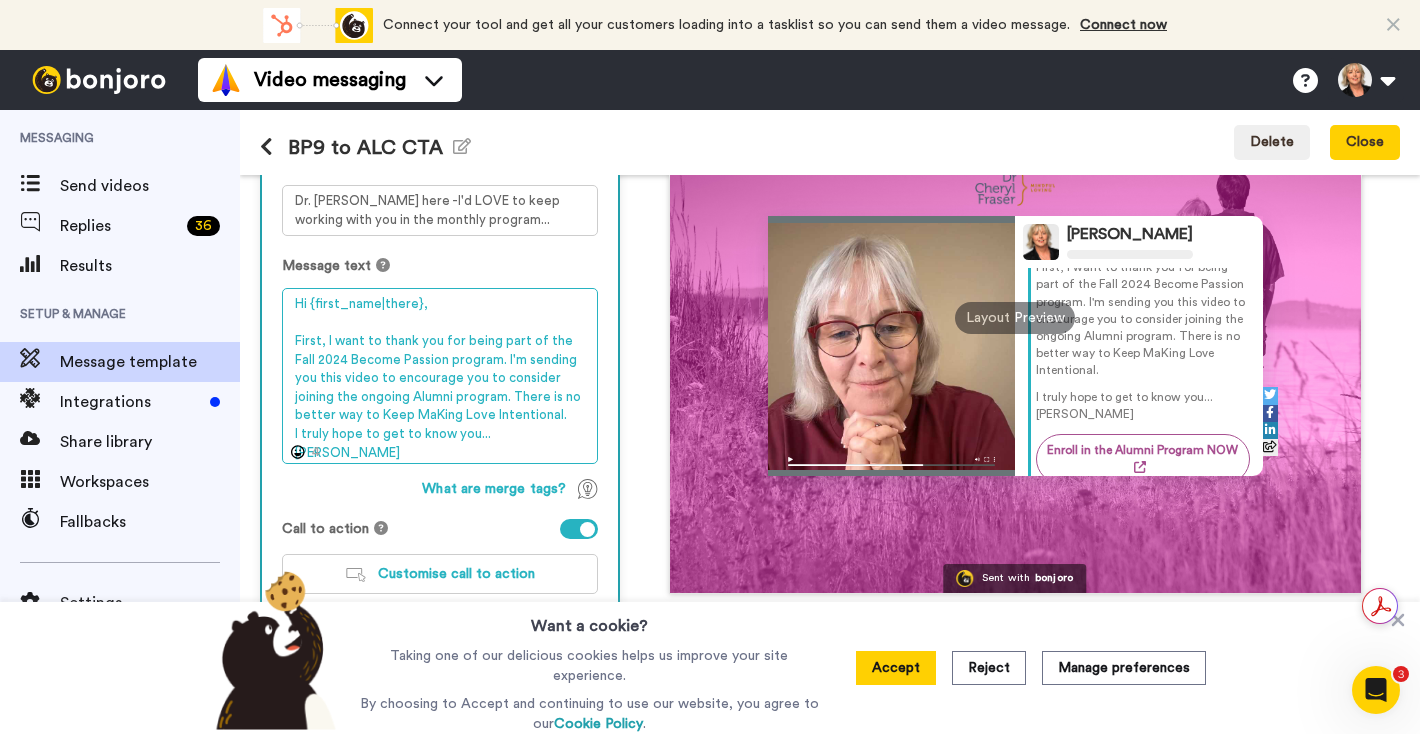 click on "Hi {first_name|there},
First, I want to thank you for being part of the Fall 2024 Become Passion program. I'm sending you this video to encourage you to consider joining the ongoing Alumni program. There is no better way to Keep MaKing Love Intentional.
I truly hope to get to know you...Cheryl" at bounding box center (440, 376) 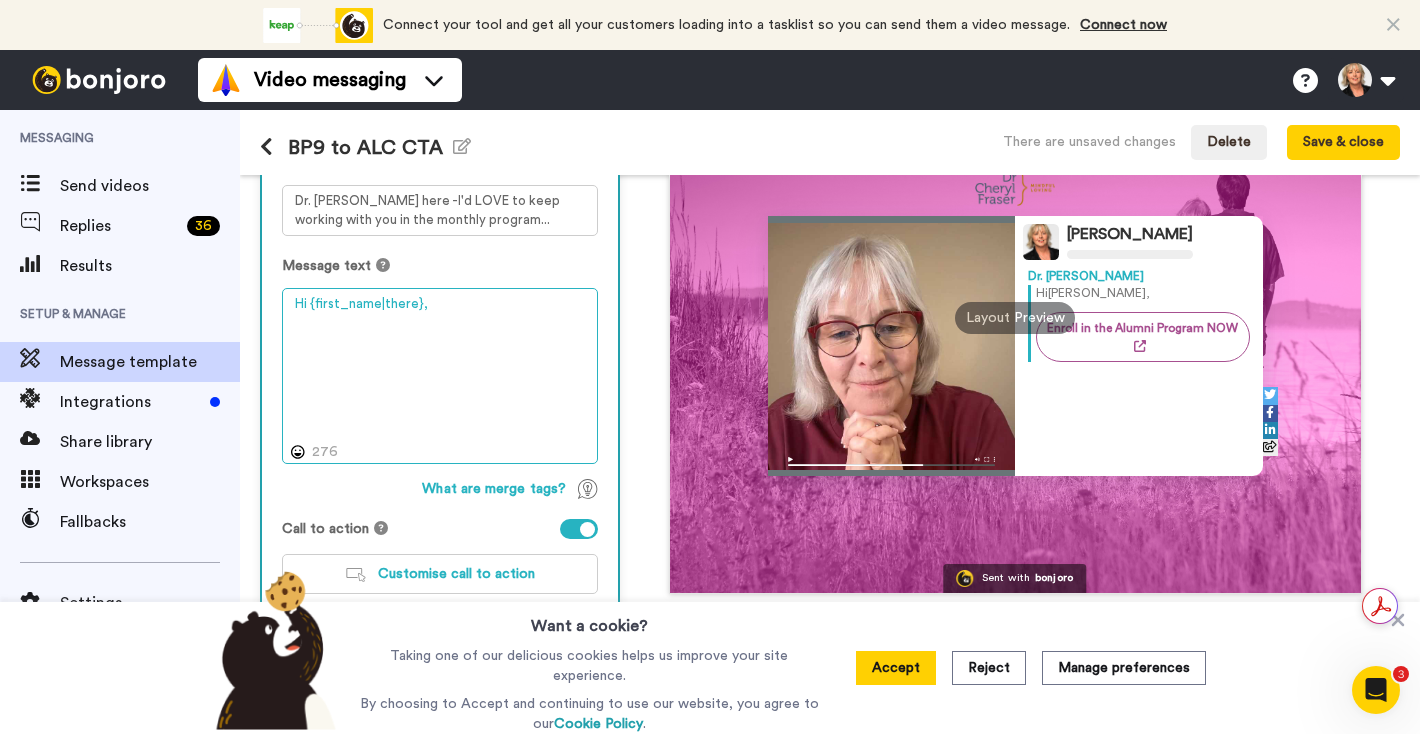 scroll, scrollTop: 0, scrollLeft: 0, axis: both 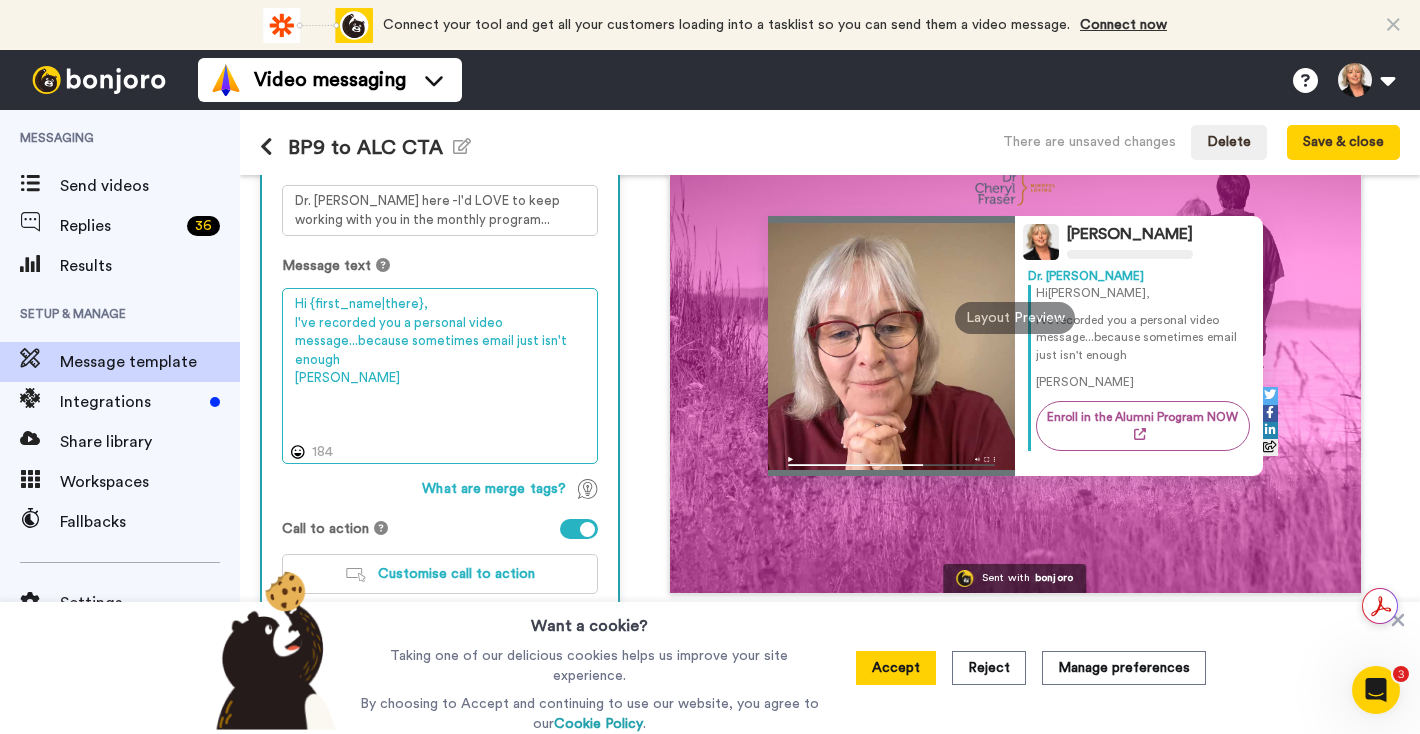 type on "Hi {first_name|there},
I've recorded you a personal video message...because sometimes email just isn't enough
Cheryl" 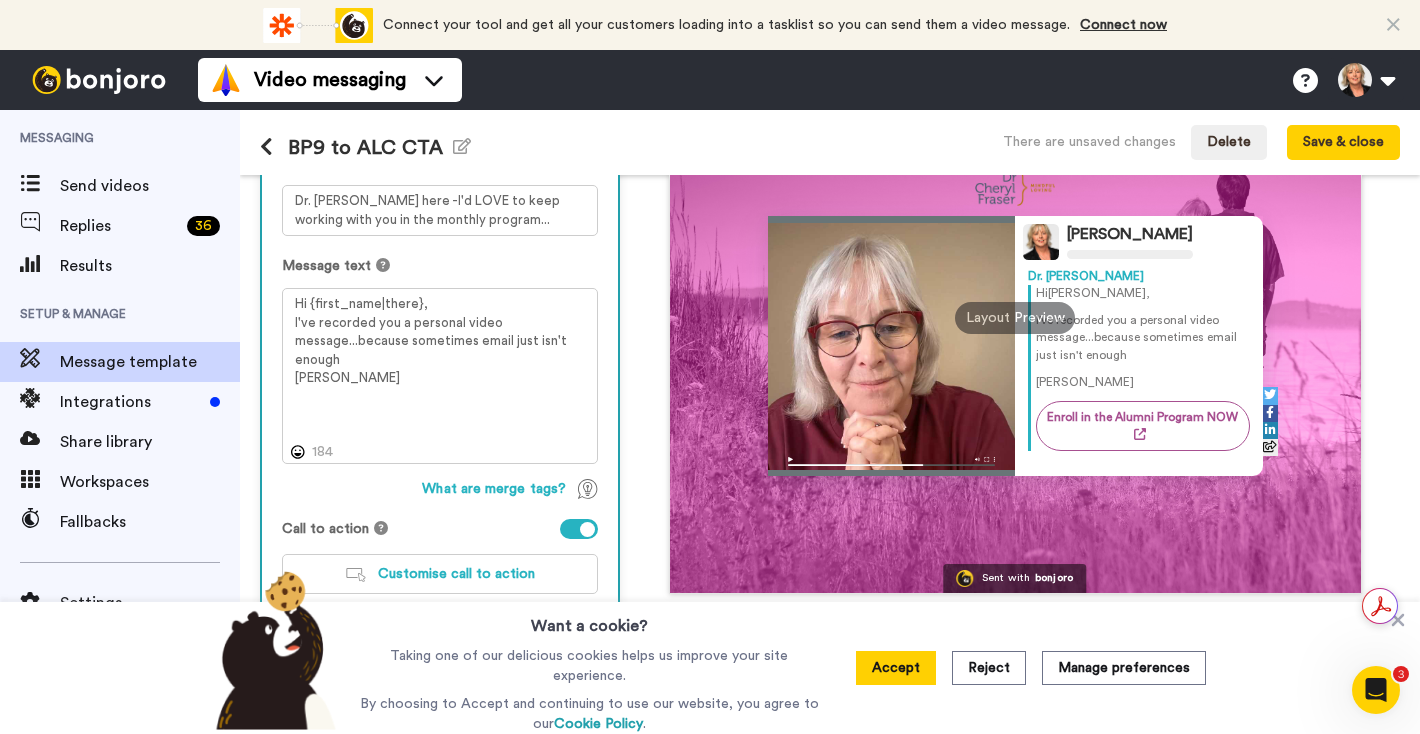 click at bounding box center (587, 529) 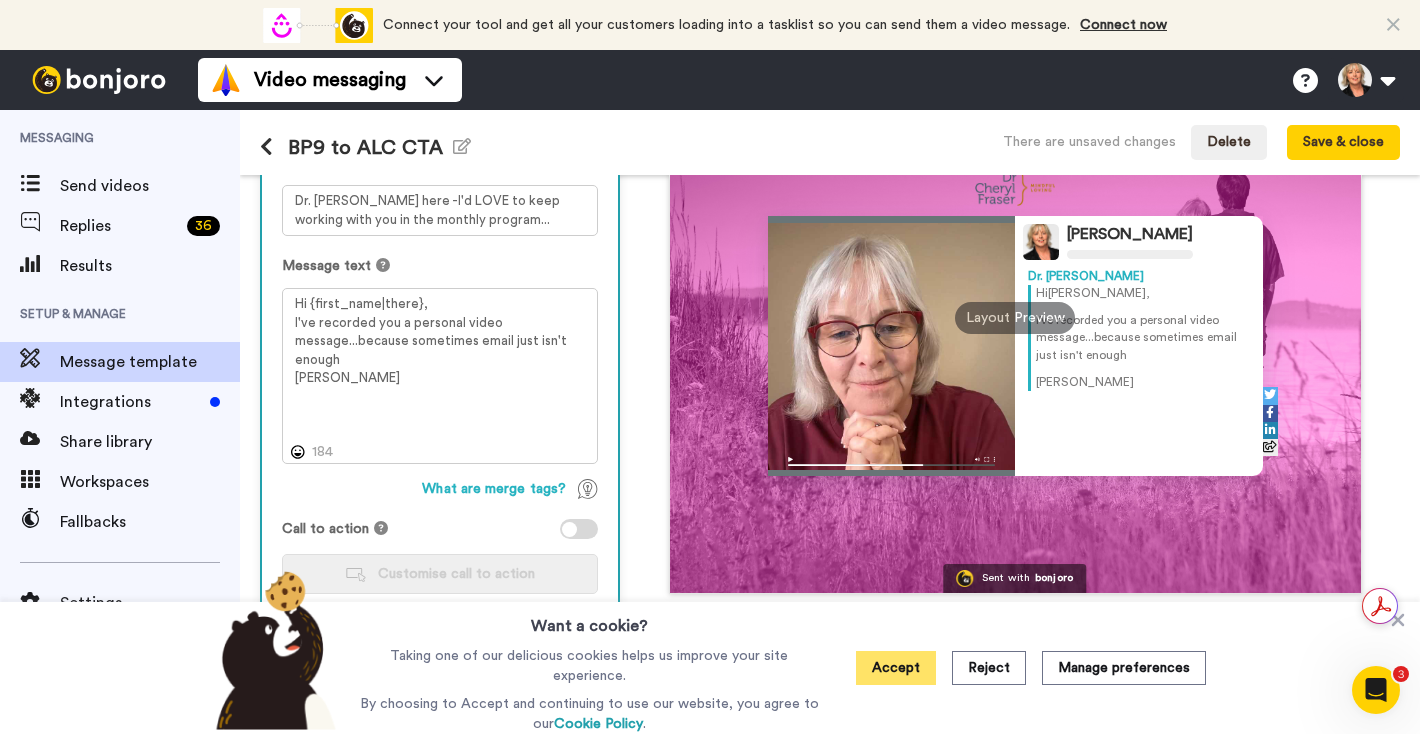 click on "Accept" at bounding box center [896, 668] 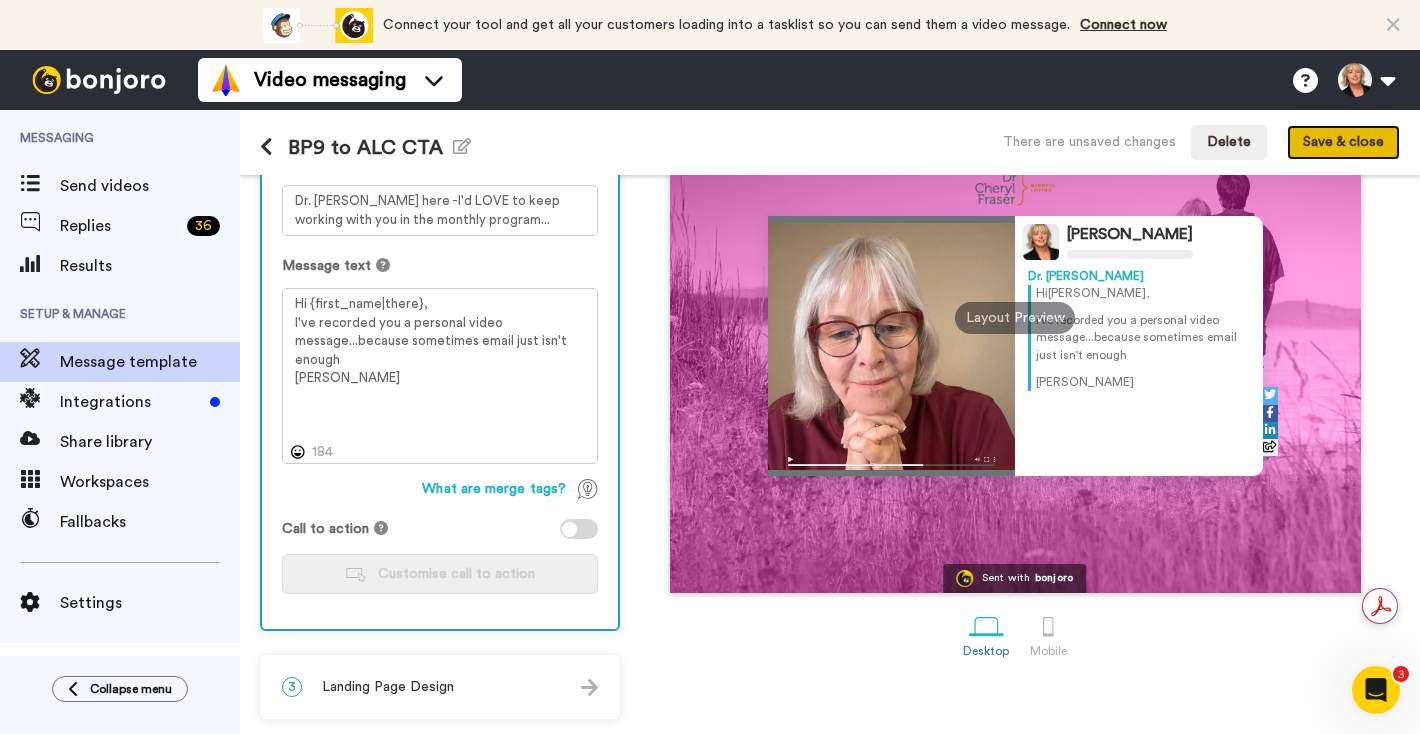 click on "Save & close" at bounding box center (1343, 143) 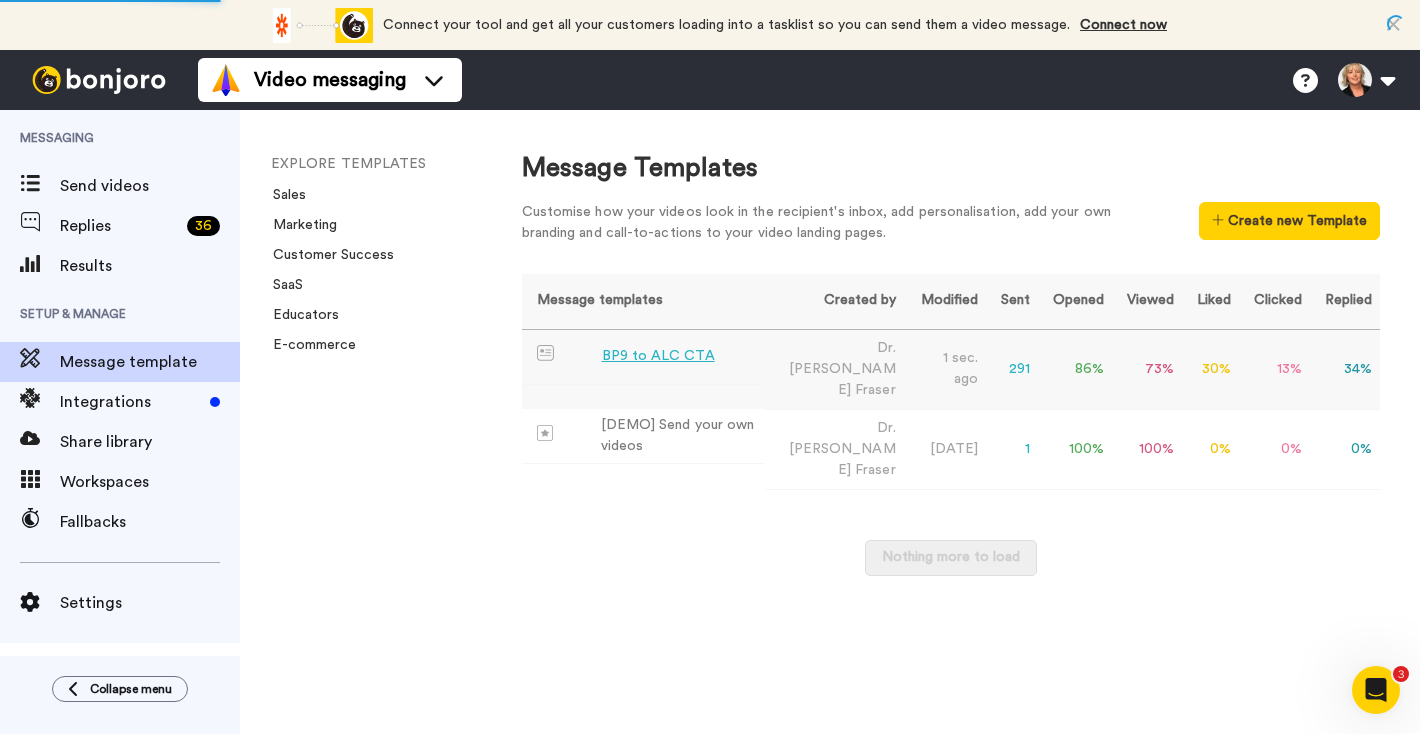 click on "BP9  to ALC CTA" at bounding box center [658, 356] 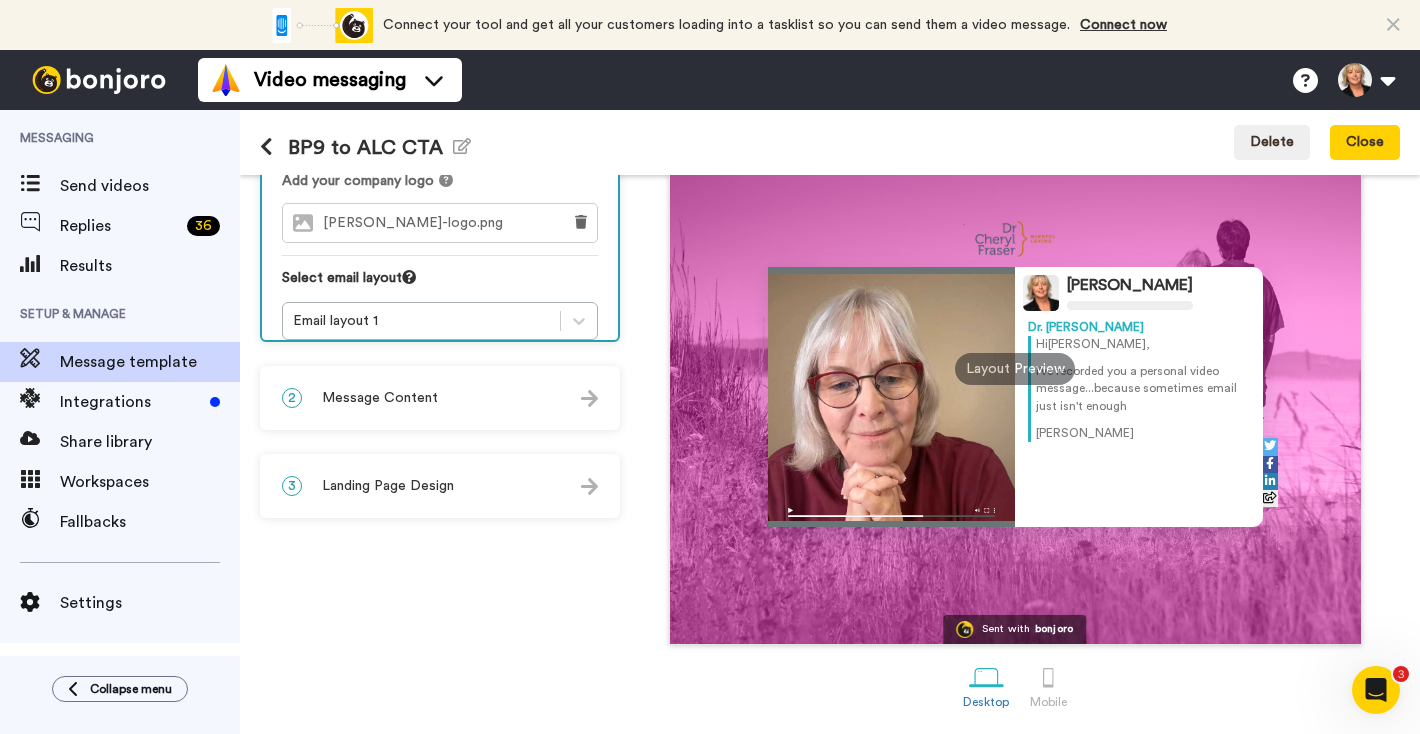scroll, scrollTop: 0, scrollLeft: 0, axis: both 